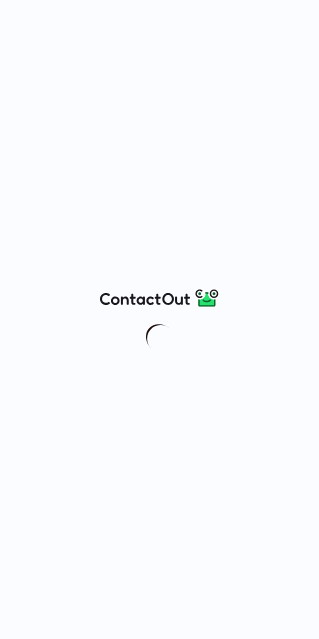 scroll, scrollTop: 0, scrollLeft: 0, axis: both 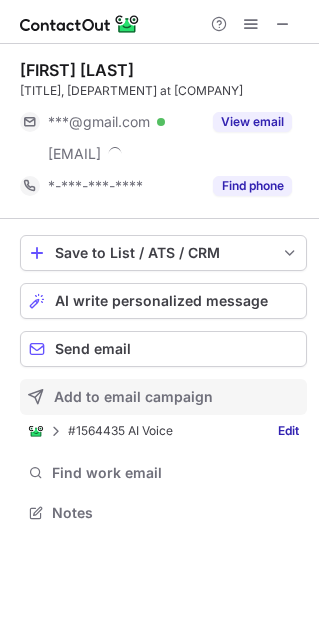 click on "Add to email campaign" at bounding box center [133, 397] 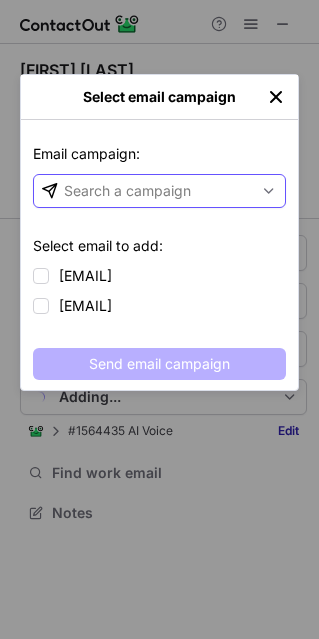 click on "Search a campaign" at bounding box center [127, 191] 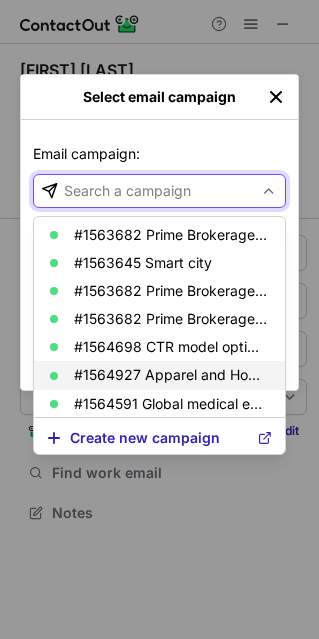 scroll, scrollTop: 88, scrollLeft: 0, axis: vertical 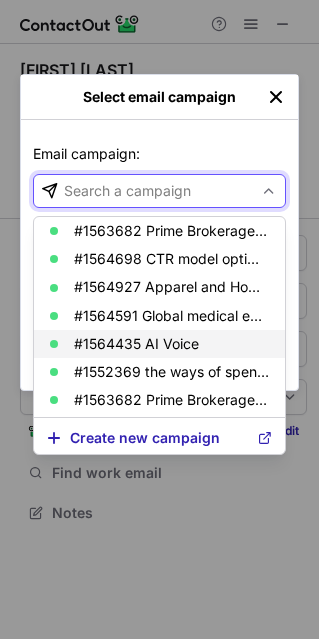 click on "#[NUMBER] AI Voice" at bounding box center (136, 344) 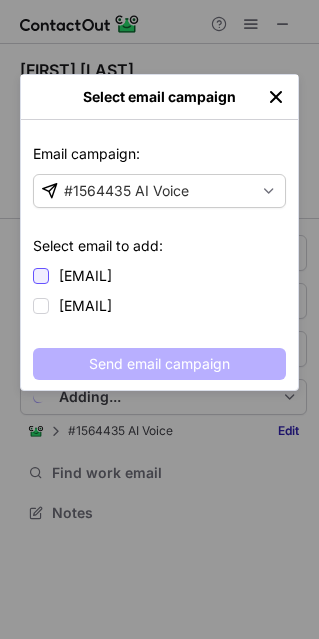 click at bounding box center [41, 276] 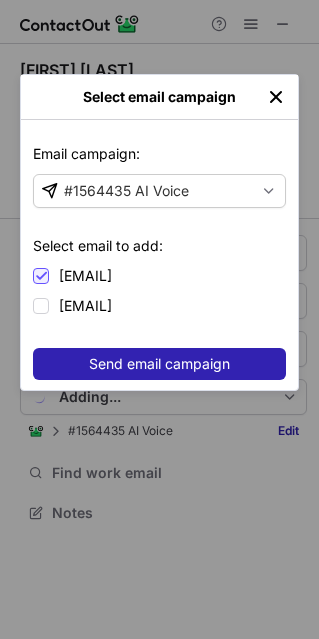 click on "Send email campaign" at bounding box center (159, 364) 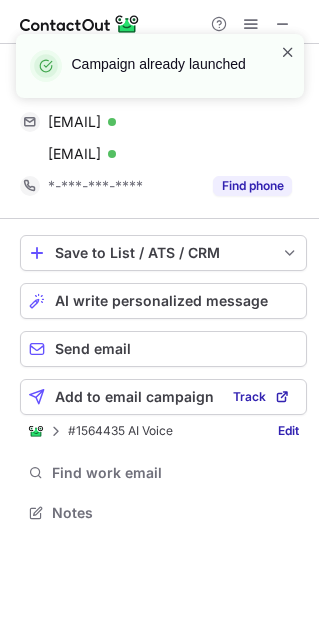 click at bounding box center [288, 52] 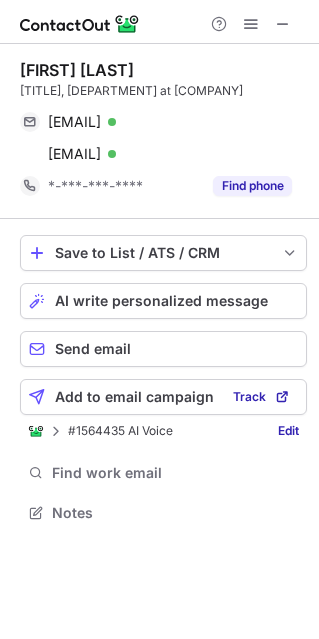 click on "Campaign already launched" at bounding box center (160, 74) 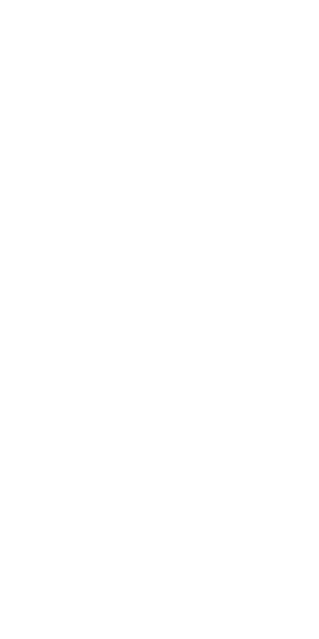 scroll, scrollTop: 0, scrollLeft: 0, axis: both 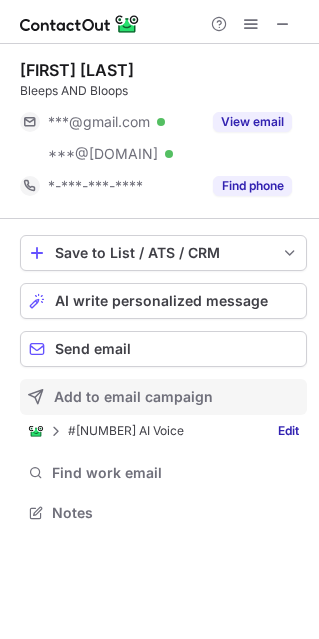 click on "Add to email campaign" at bounding box center [163, 397] 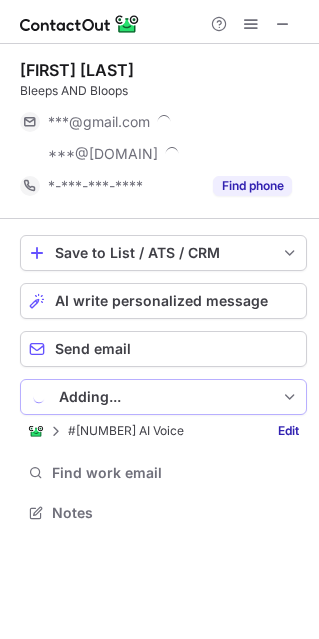 scroll, scrollTop: 10, scrollLeft: 10, axis: both 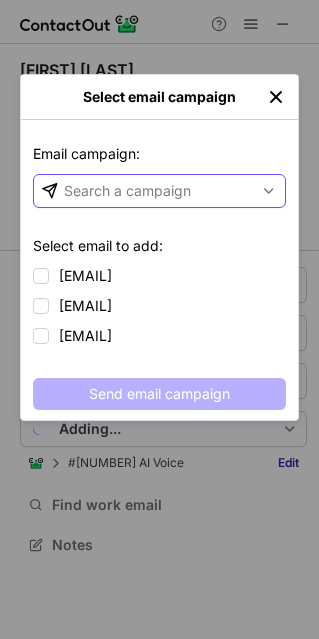 click on "Search a campaign" at bounding box center (127, 191) 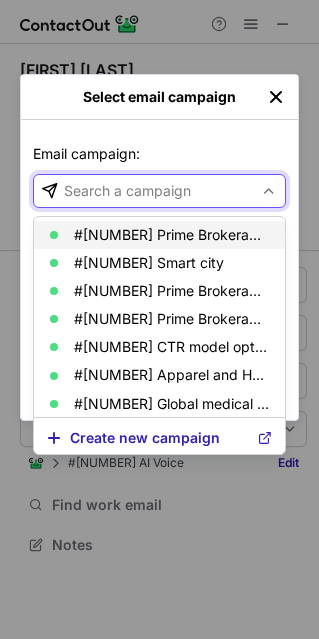 click on "#1563682 Prime Brokerage & Single Stock ETF Angle 4" at bounding box center [171, 235] 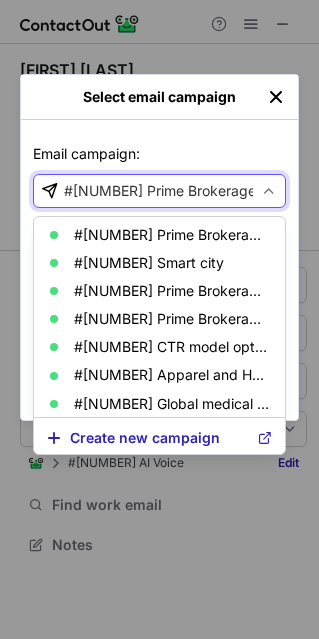 click at bounding box center [269, 191] 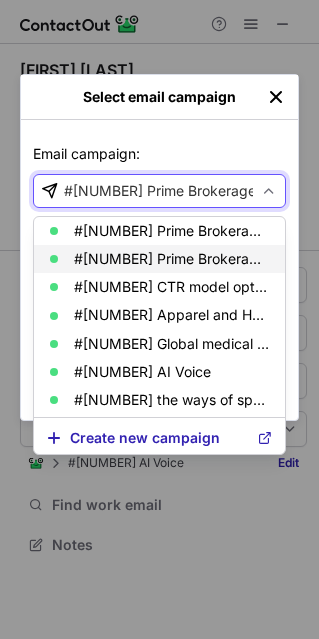 scroll, scrollTop: 88, scrollLeft: 0, axis: vertical 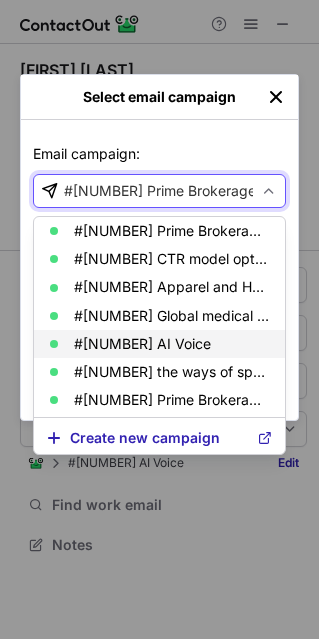 click on "#1564435 AI Voice" at bounding box center (159, 344) 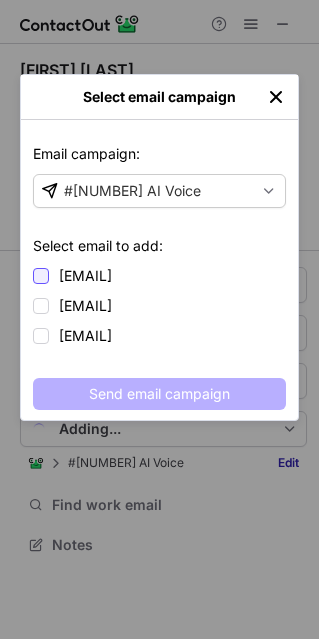 click at bounding box center [41, 276] 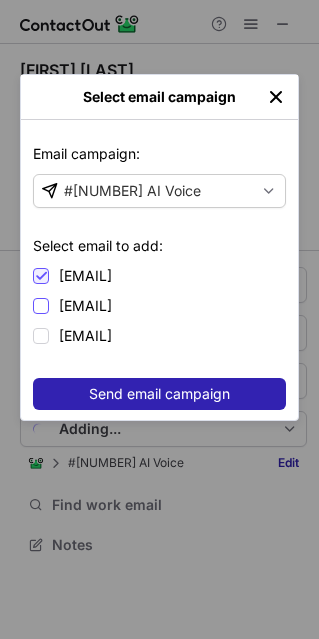 click on "birdjunk@gmail.com" at bounding box center [72, 276] 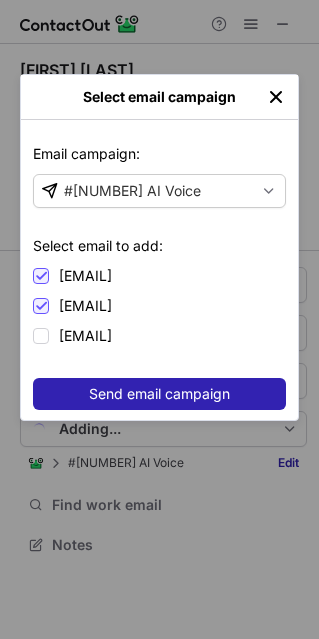 click on "Send email campaign" at bounding box center [159, 394] 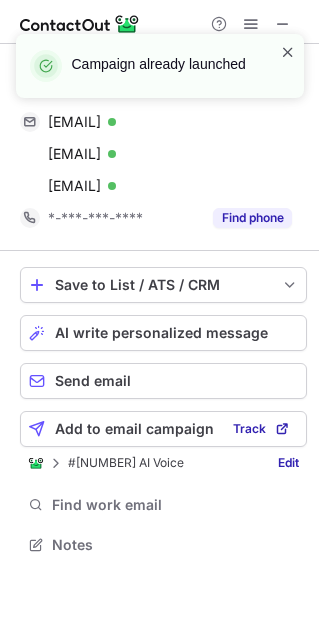 click at bounding box center [288, 52] 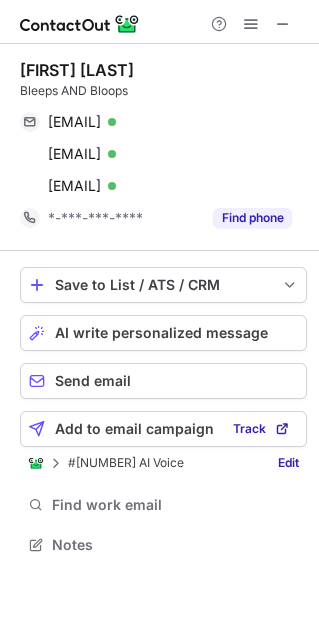 click on "Campaign already launched" at bounding box center (160, 74) 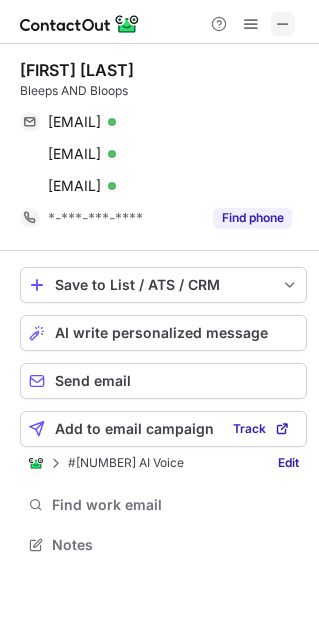click at bounding box center [283, 24] 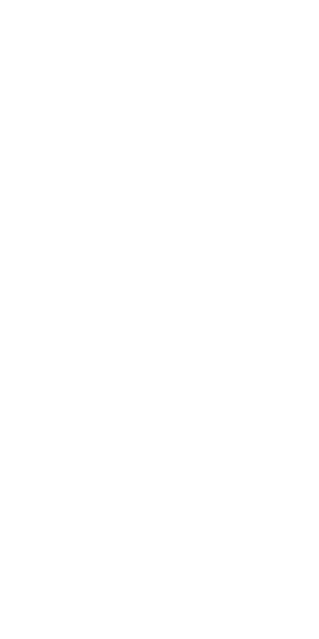 scroll, scrollTop: 0, scrollLeft: 0, axis: both 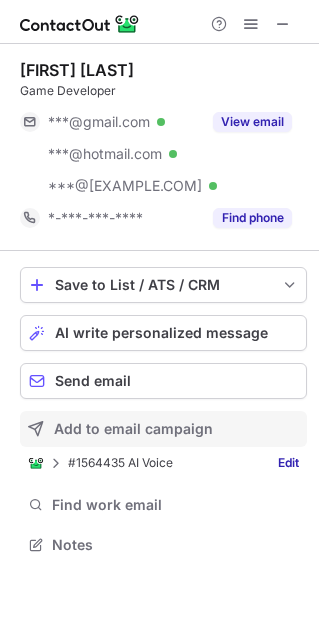 click on "Add to email campaign" at bounding box center [133, 429] 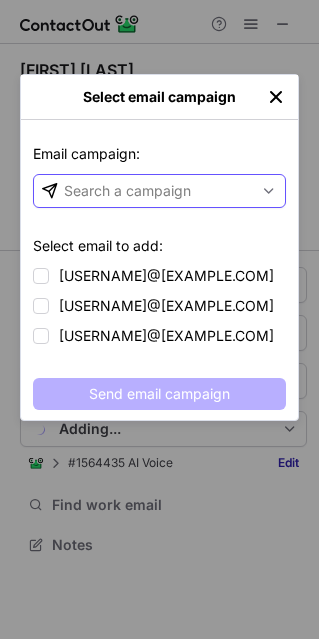 click on "Search a campaign" at bounding box center (127, 191) 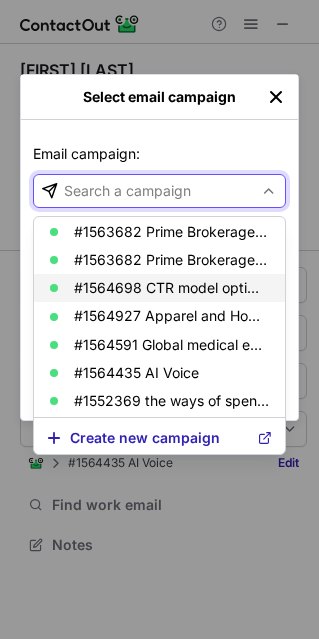 scroll, scrollTop: 88, scrollLeft: 0, axis: vertical 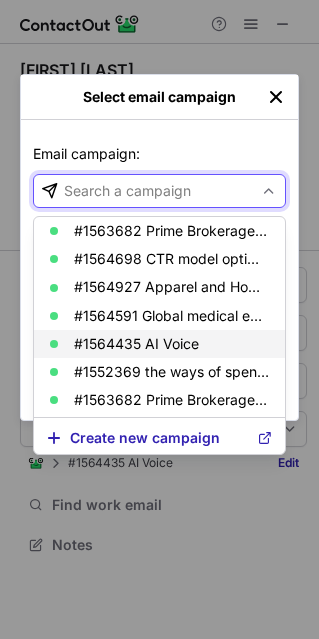 click on "#[NUMBER] AI Voice" at bounding box center (136, 344) 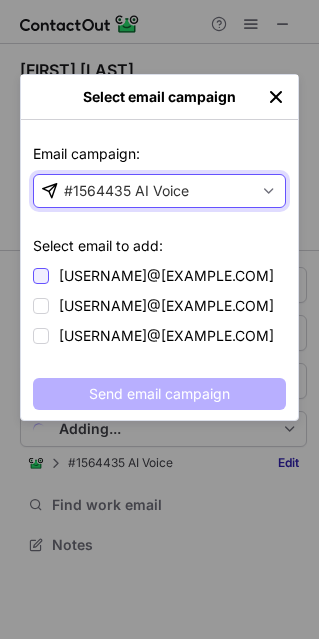 click at bounding box center (41, 276) 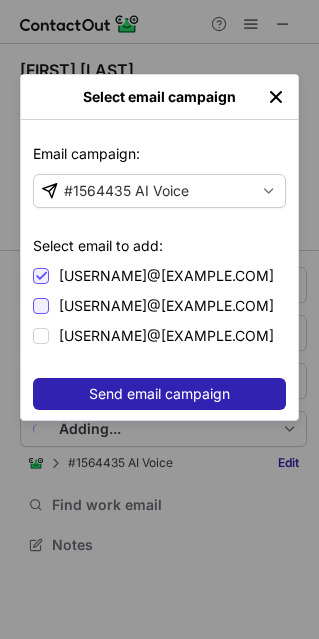 click at bounding box center [41, 276] 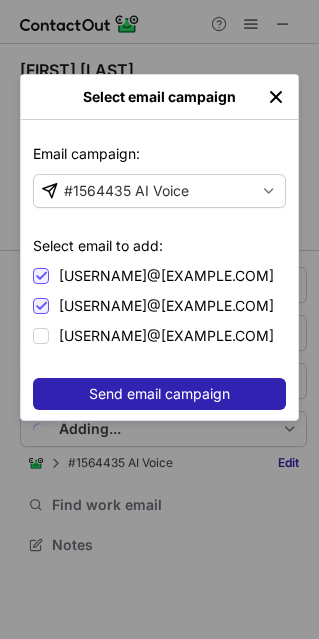click on "Send email campaign" at bounding box center (159, 394) 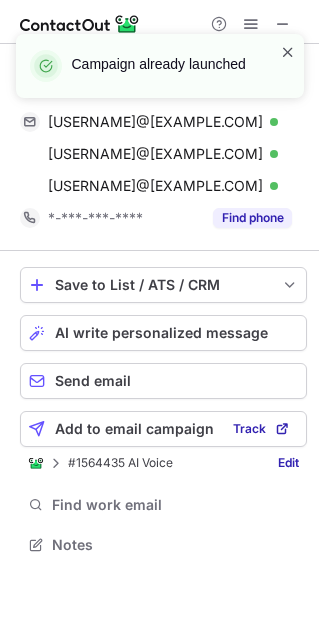 click at bounding box center [288, 52] 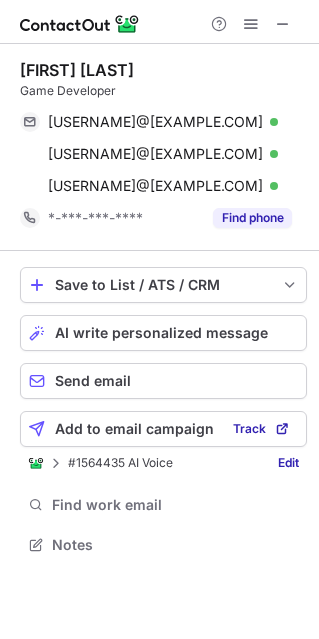 click on "Campaign already launched" at bounding box center (160, 74) 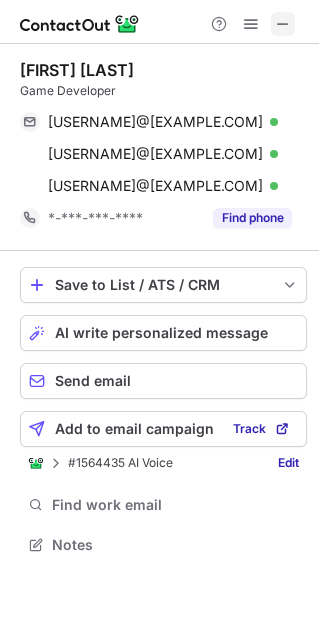 click at bounding box center [283, 24] 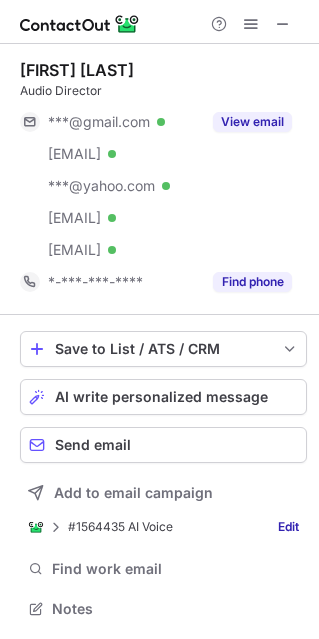 scroll, scrollTop: 0, scrollLeft: 0, axis: both 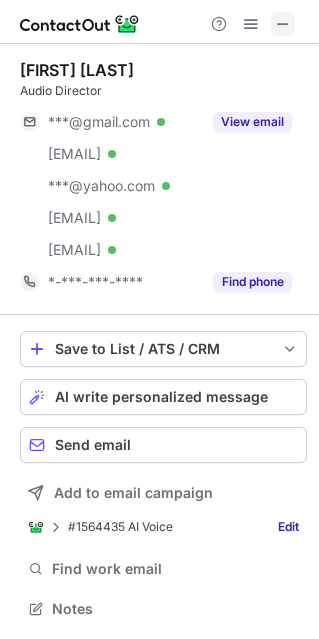 click at bounding box center (283, 24) 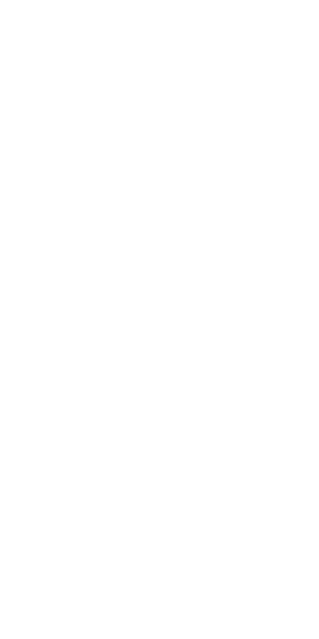 scroll, scrollTop: 0, scrollLeft: 0, axis: both 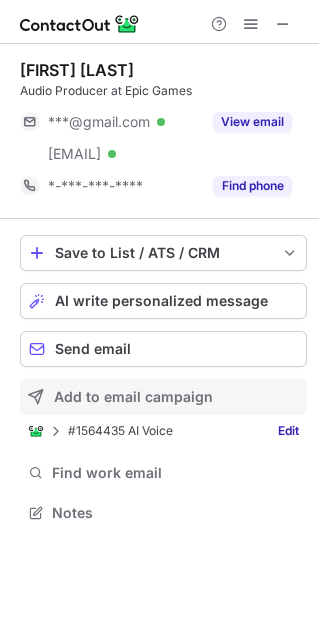 click on "Add to email campaign" at bounding box center [133, 397] 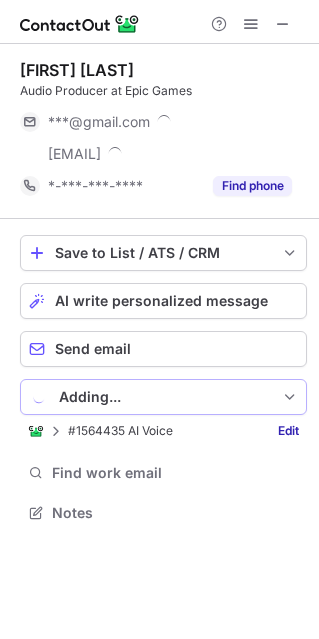 scroll, scrollTop: 10, scrollLeft: 10, axis: both 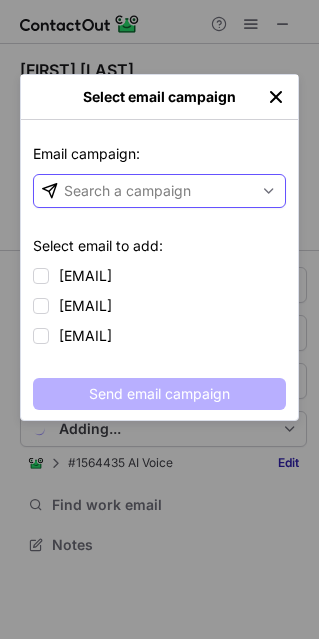 click on "Search a campaign" at bounding box center [143, 191] 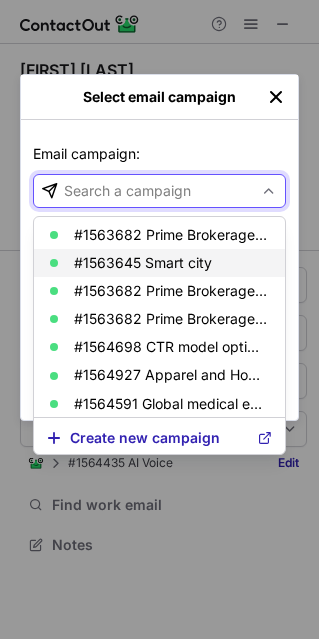 scroll, scrollTop: 88, scrollLeft: 0, axis: vertical 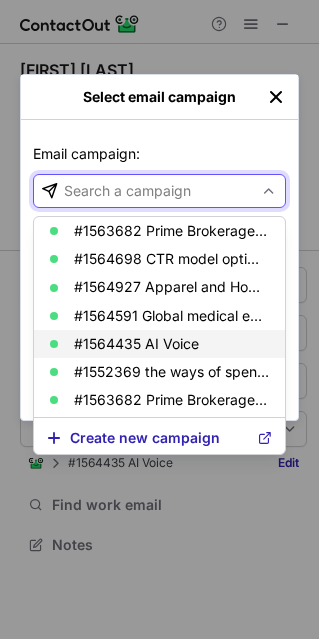 click on "#1564435 AI Voice" at bounding box center [159, 344] 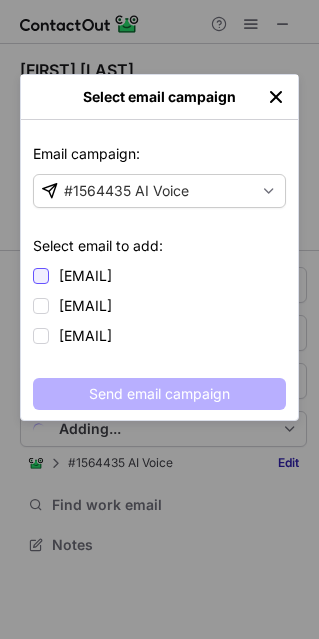 click at bounding box center [41, 276] 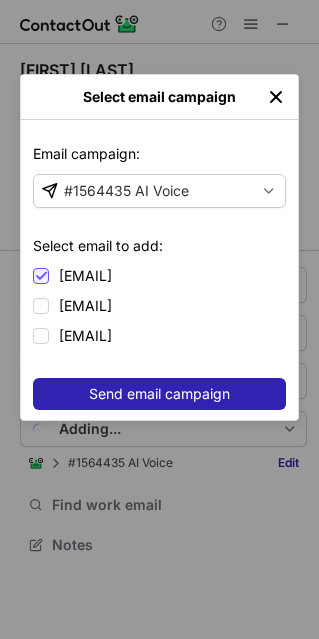 click on "Send email campaign" at bounding box center [159, 394] 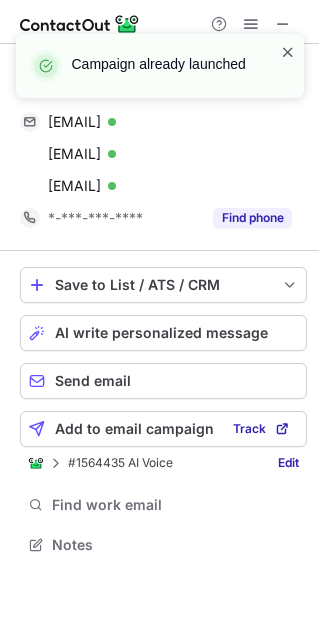 click at bounding box center [288, 52] 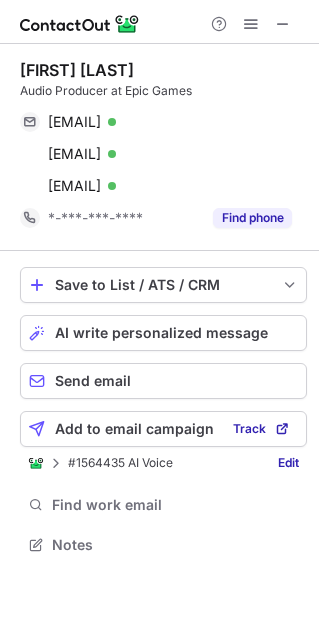 click on "Campaign already launched" at bounding box center [160, 74] 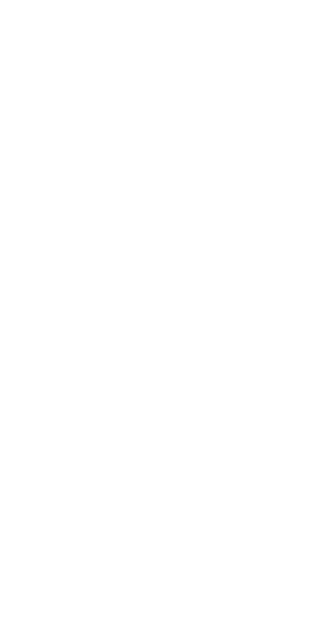 scroll, scrollTop: 0, scrollLeft: 0, axis: both 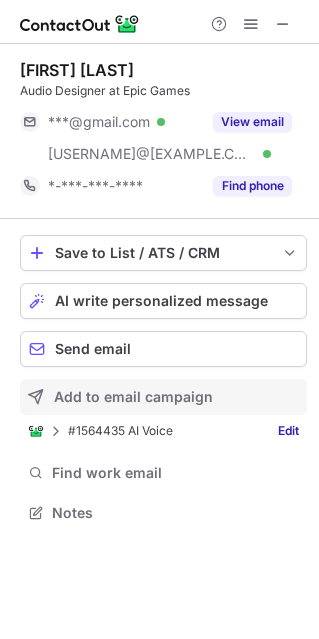 click on "Add to email campaign" at bounding box center [163, 397] 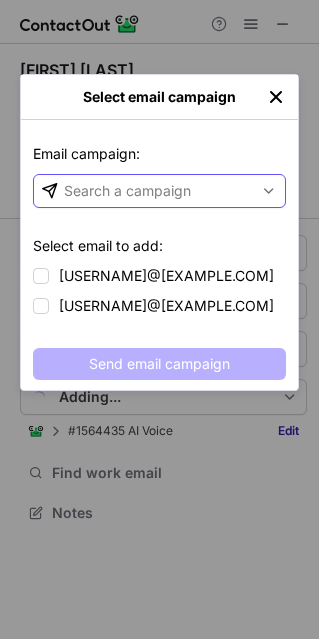 click on "Search a campaign" at bounding box center [143, 191] 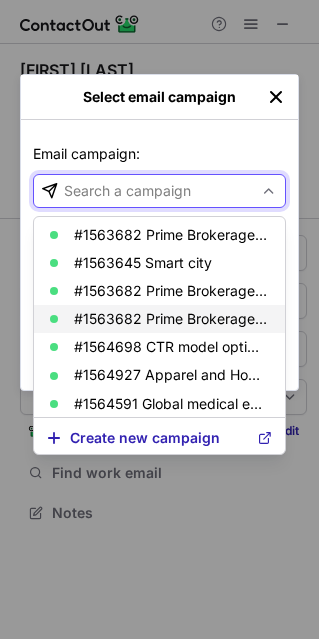 scroll, scrollTop: 88, scrollLeft: 0, axis: vertical 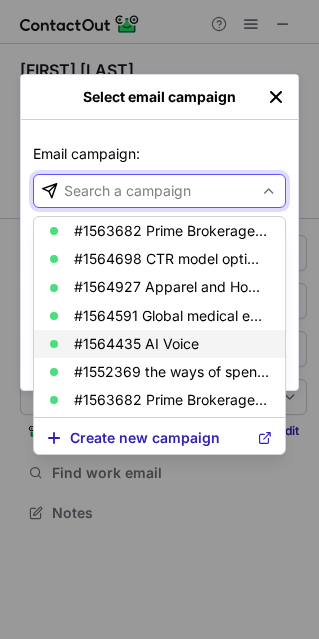 click on "#1564435 AI Voice" at bounding box center (136, 344) 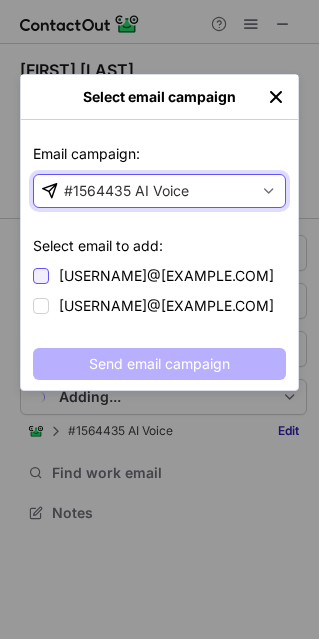 click at bounding box center (41, 276) 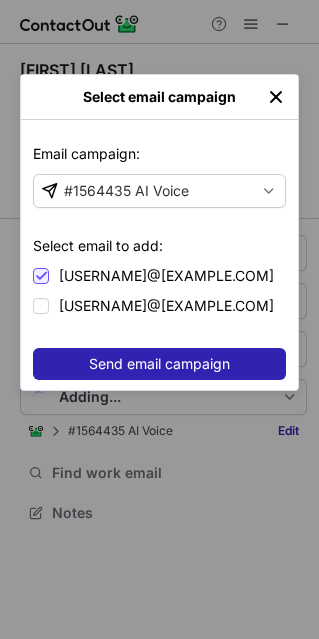 click on "Send email campaign" at bounding box center [159, 364] 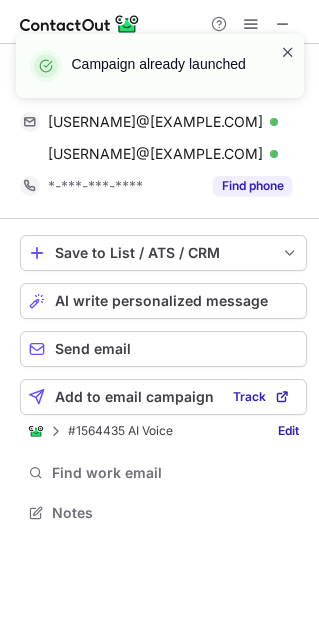 click at bounding box center [288, 52] 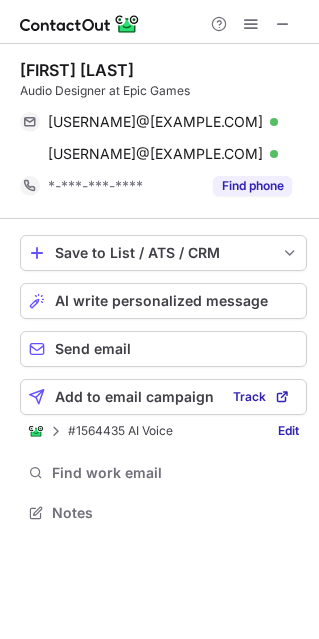 click on "Campaign already launched" at bounding box center [160, 74] 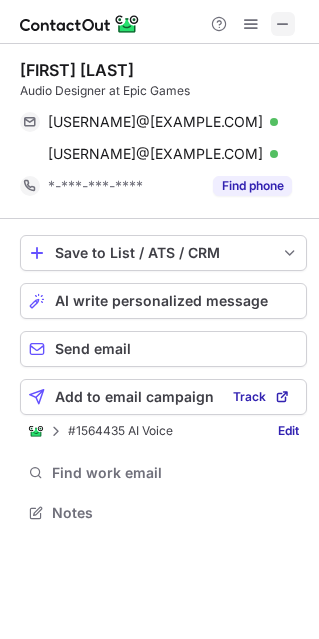 click at bounding box center [283, 24] 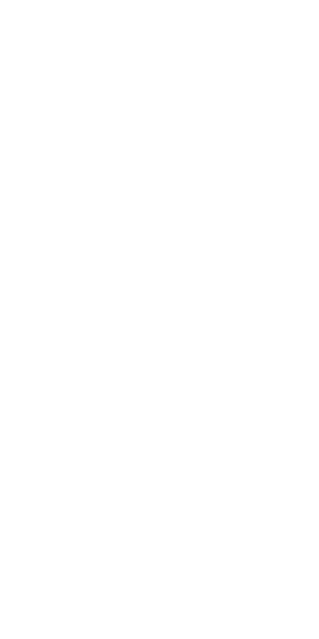 scroll, scrollTop: 0, scrollLeft: 0, axis: both 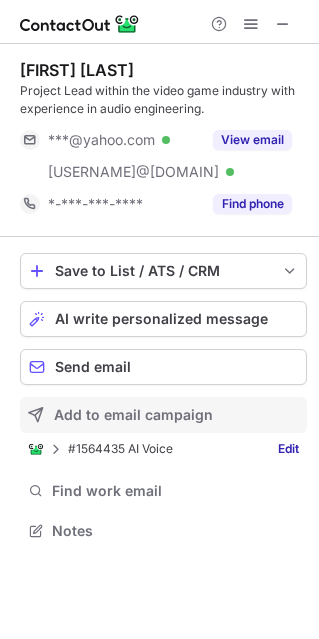 click on "Add to email campaign" at bounding box center (163, 415) 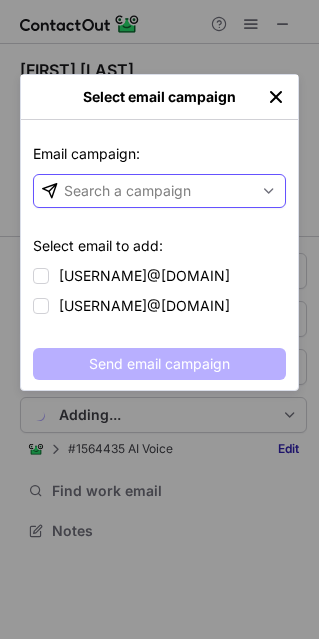 click on "Search a campaign" at bounding box center (127, 191) 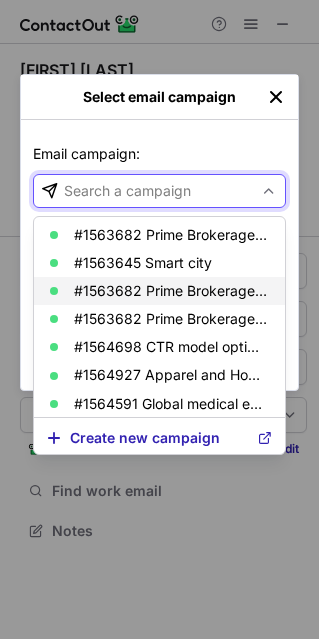 scroll, scrollTop: 88, scrollLeft: 0, axis: vertical 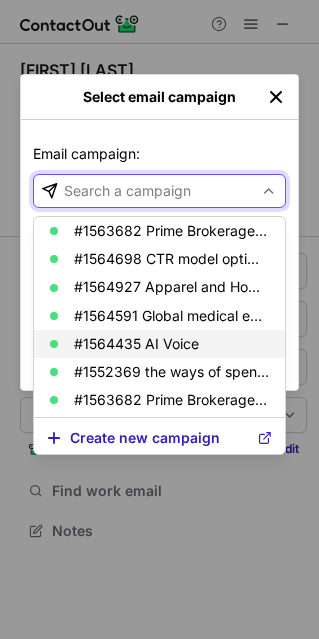 click on "#1564435 AI Voice" at bounding box center [136, 344] 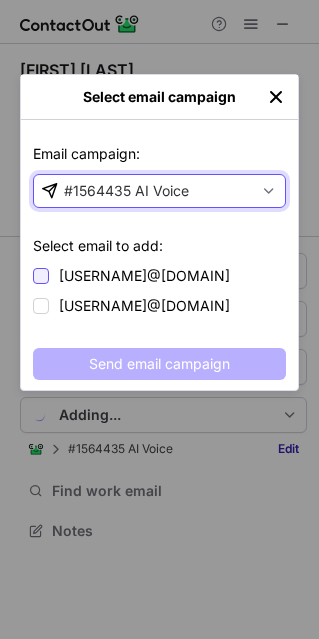 click at bounding box center [41, 276] 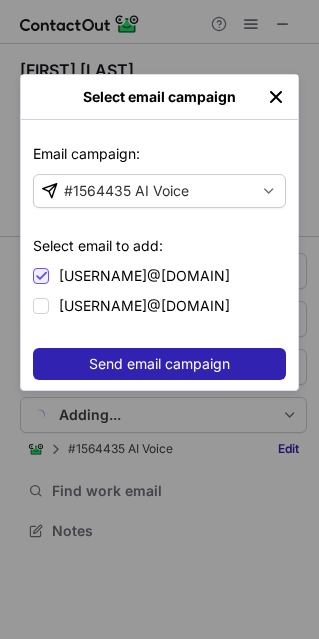 click on "Send email campaign" at bounding box center [159, 364] 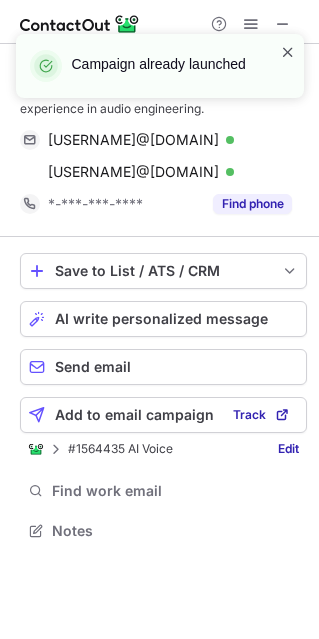 click at bounding box center [288, 52] 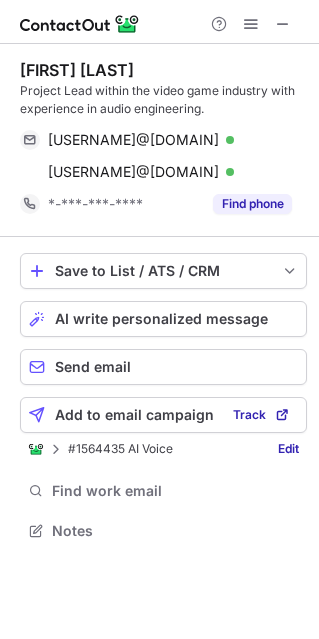 click on "Campaign already launched" at bounding box center (160, 34) 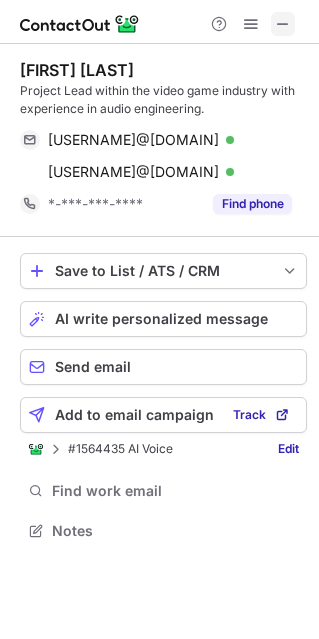 click at bounding box center [283, 24] 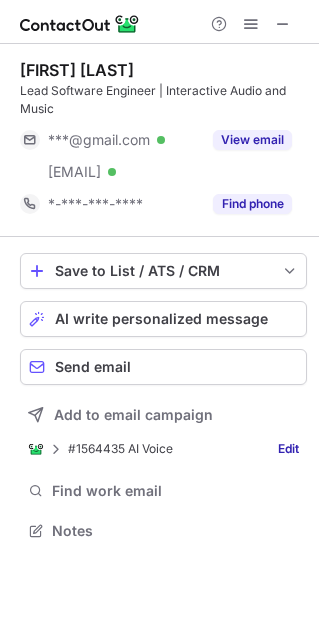 scroll, scrollTop: 0, scrollLeft: 0, axis: both 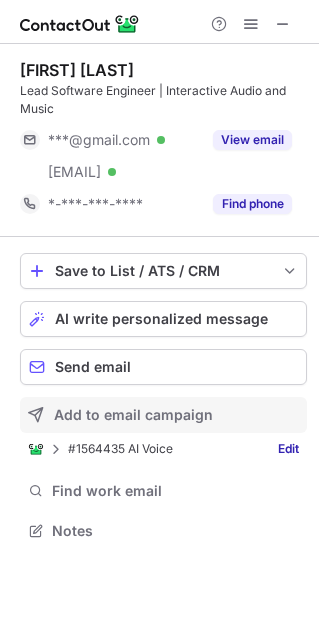 click on "Add to email campaign" at bounding box center [133, 415] 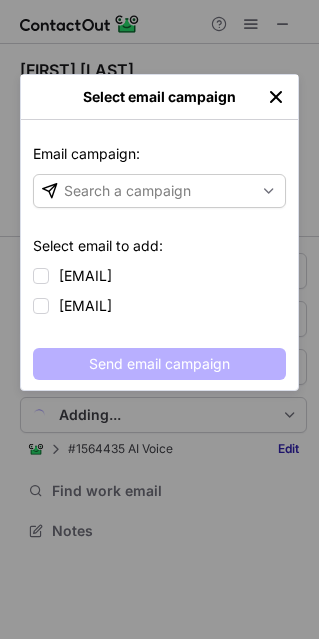 click at bounding box center [276, 97] 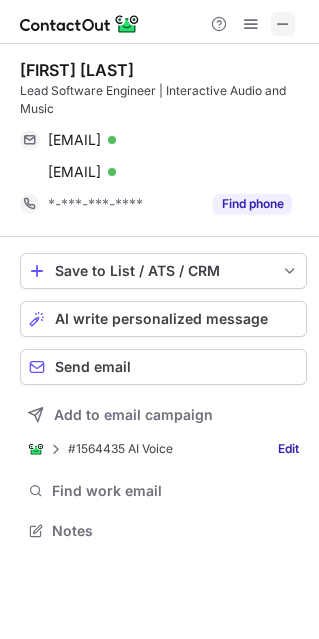 click at bounding box center [283, 24] 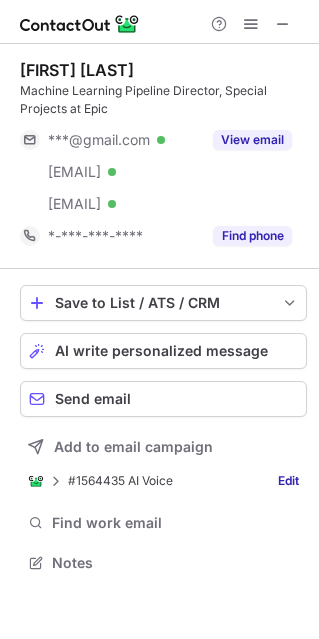 scroll, scrollTop: 0, scrollLeft: 0, axis: both 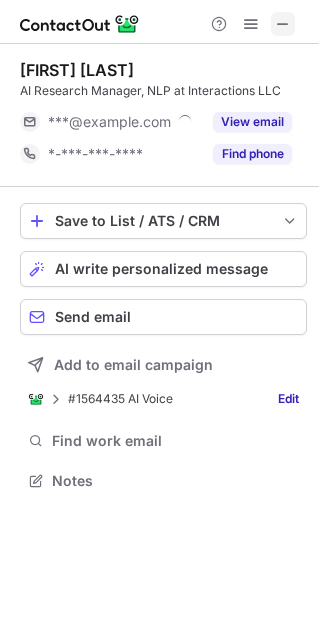 click at bounding box center [283, 24] 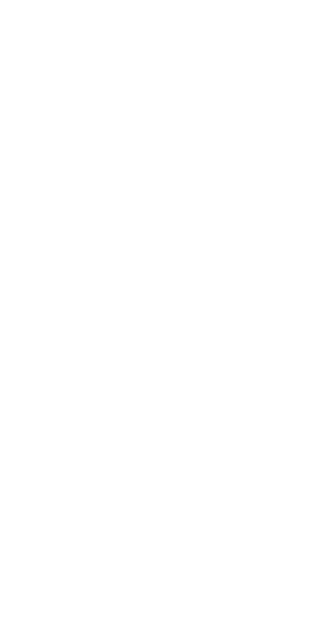 scroll, scrollTop: 0, scrollLeft: 0, axis: both 